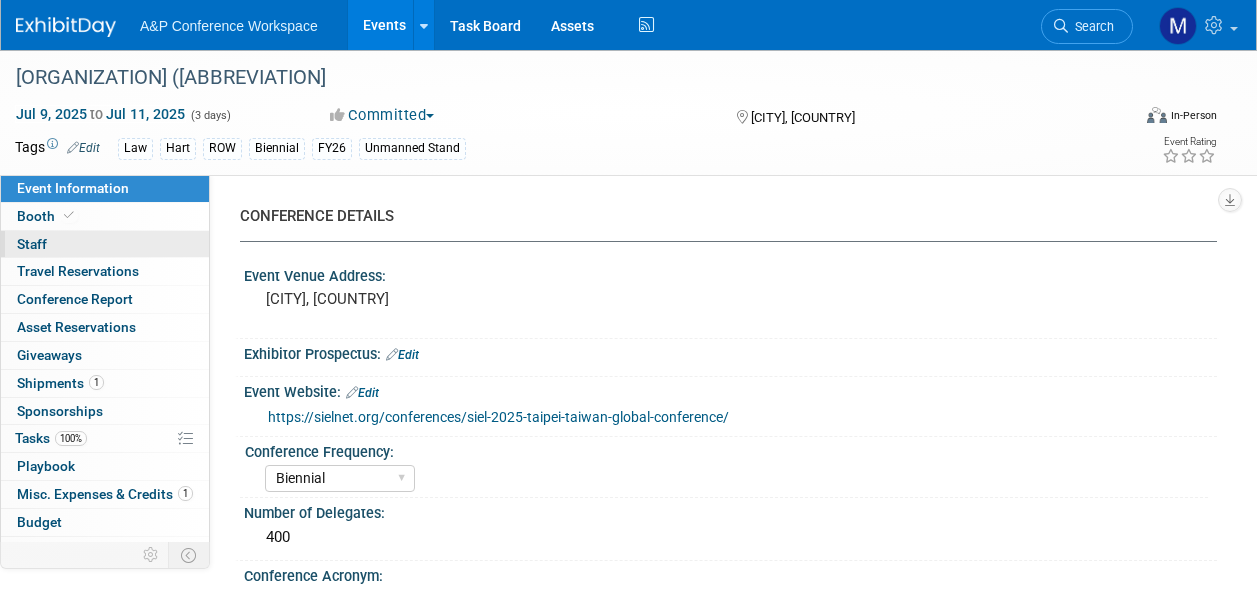 scroll, scrollTop: 0, scrollLeft: 0, axis: both 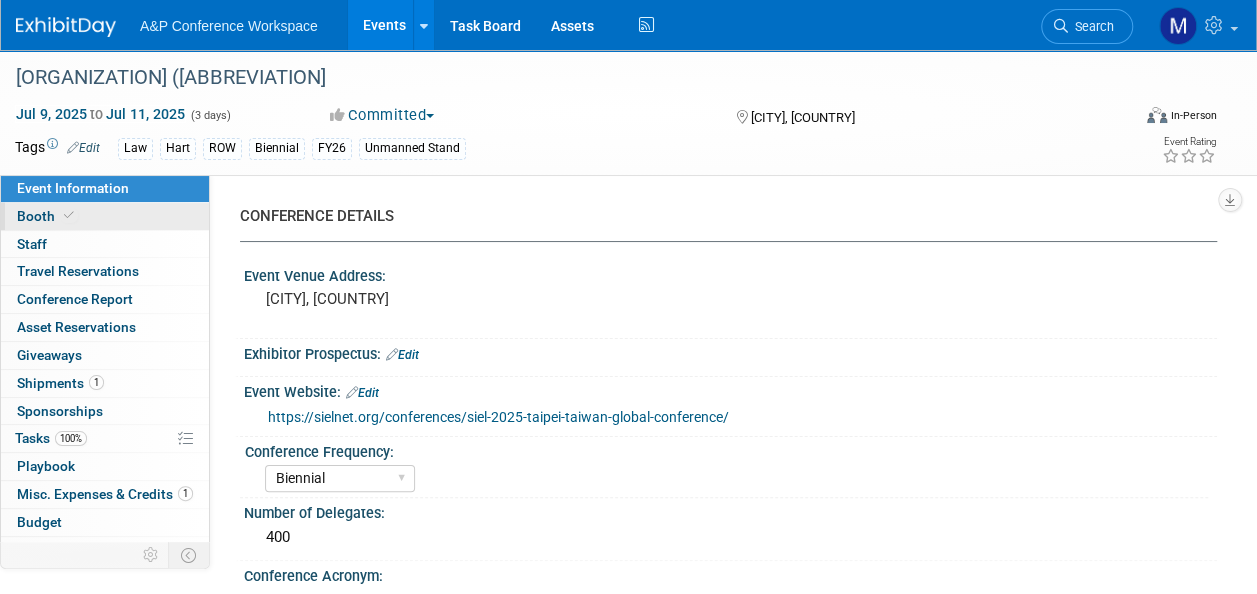 click on "Booth" at bounding box center [105, 216] 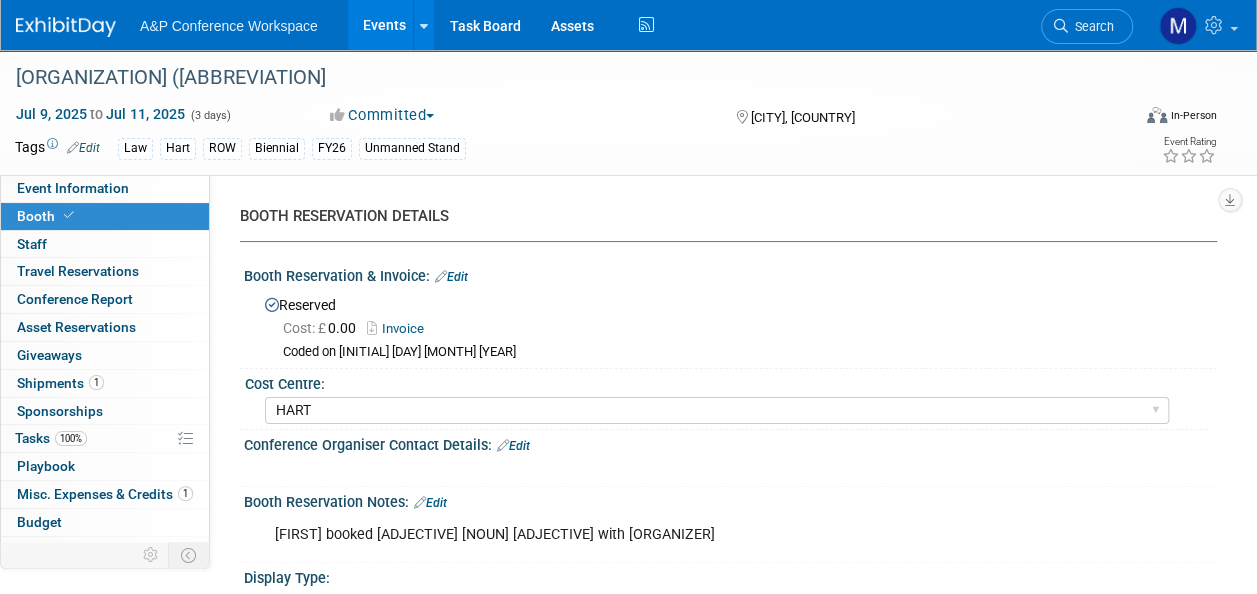 click on "Invoice" at bounding box center [400, 328] 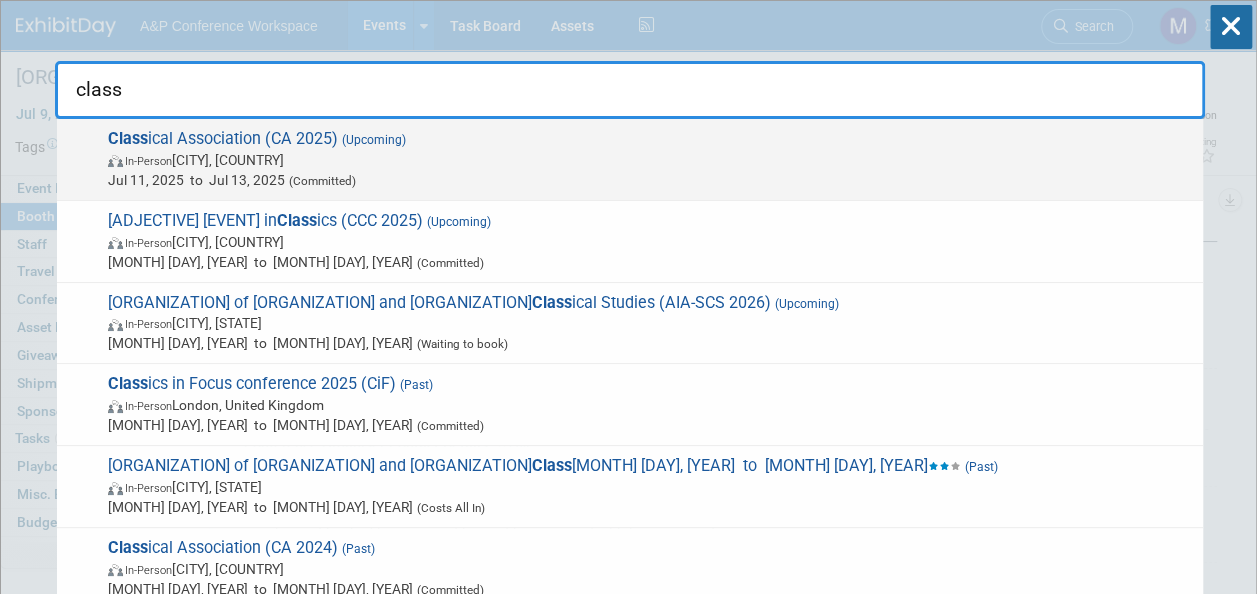 type on "class" 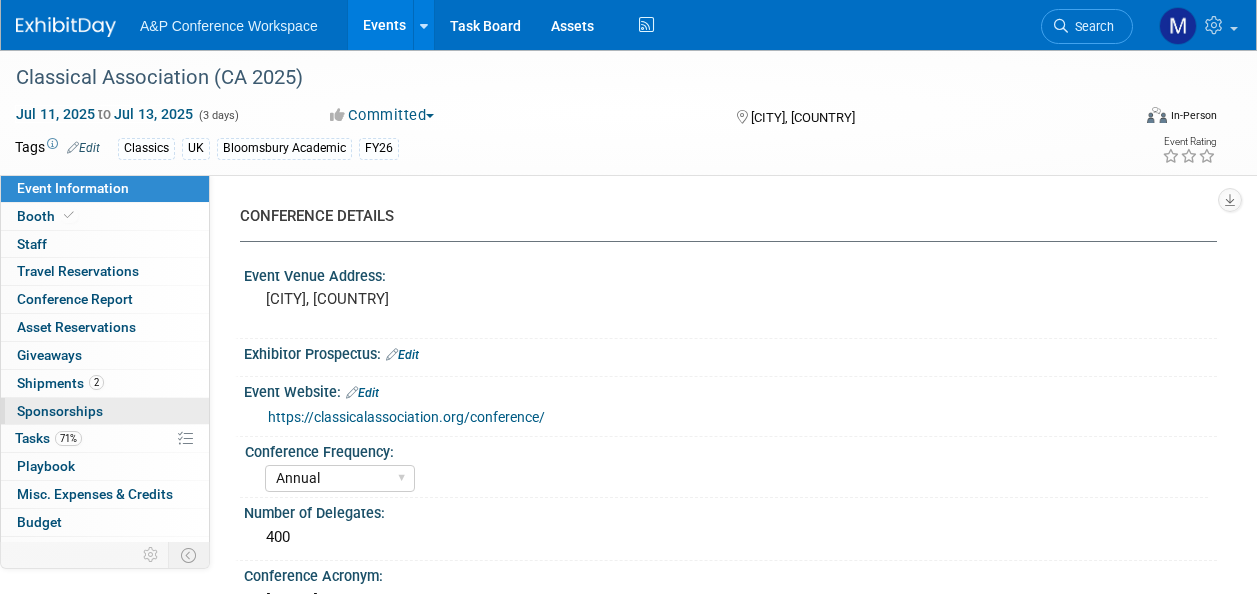 scroll, scrollTop: 0, scrollLeft: 0, axis: both 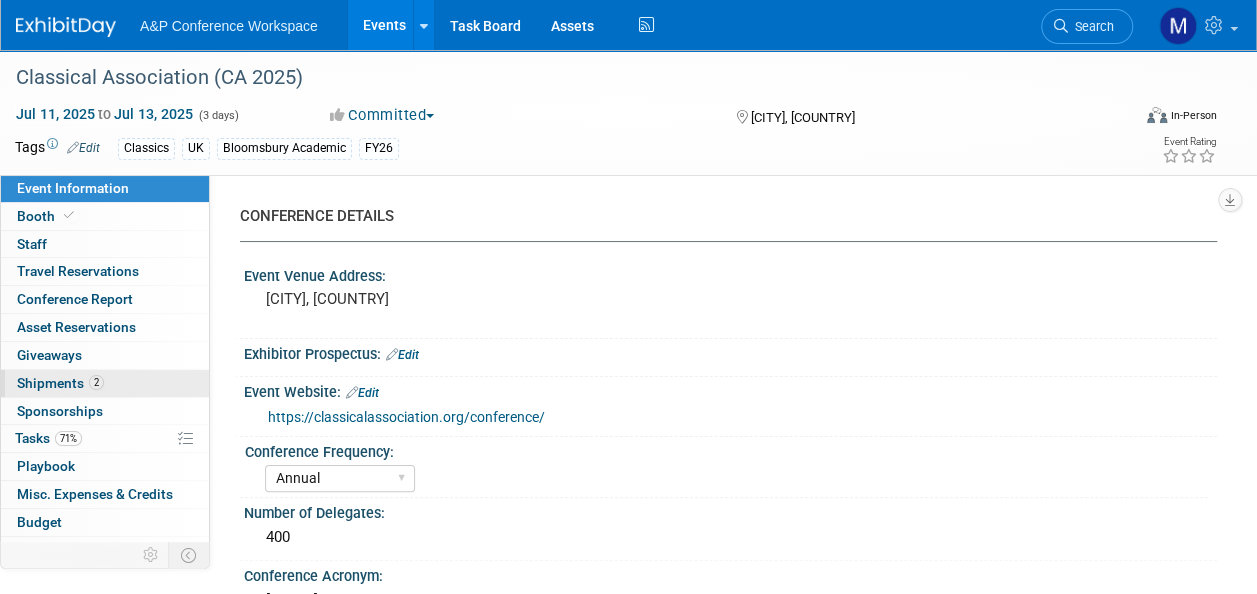 click on "2
Shipments 2" at bounding box center (105, 383) 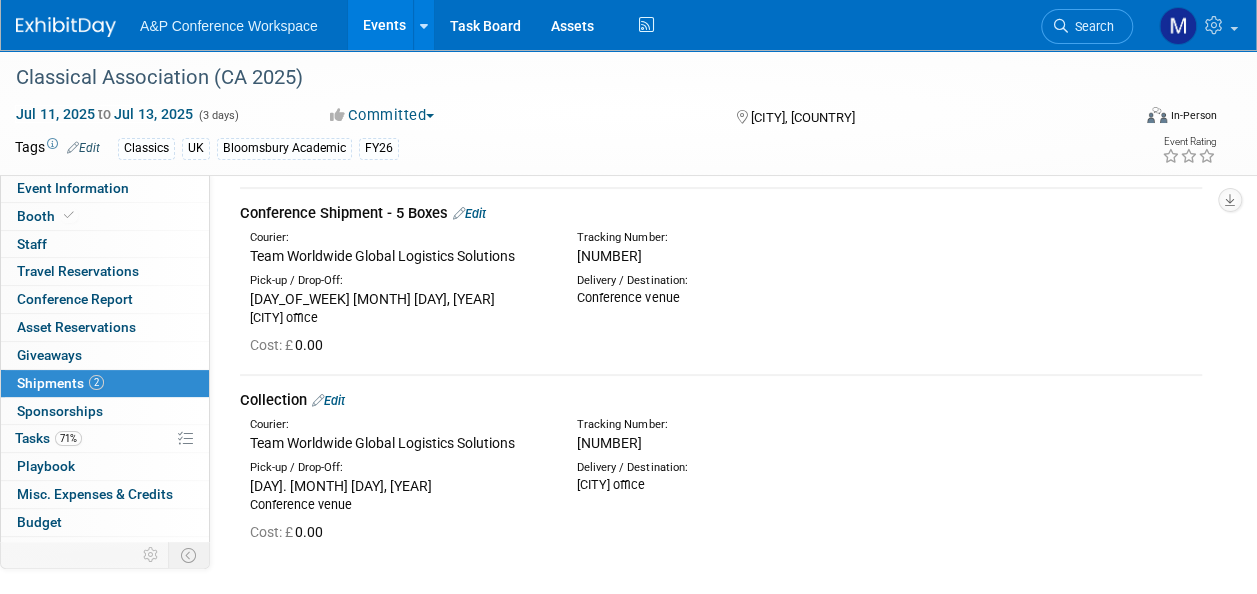 scroll, scrollTop: 100, scrollLeft: 0, axis: vertical 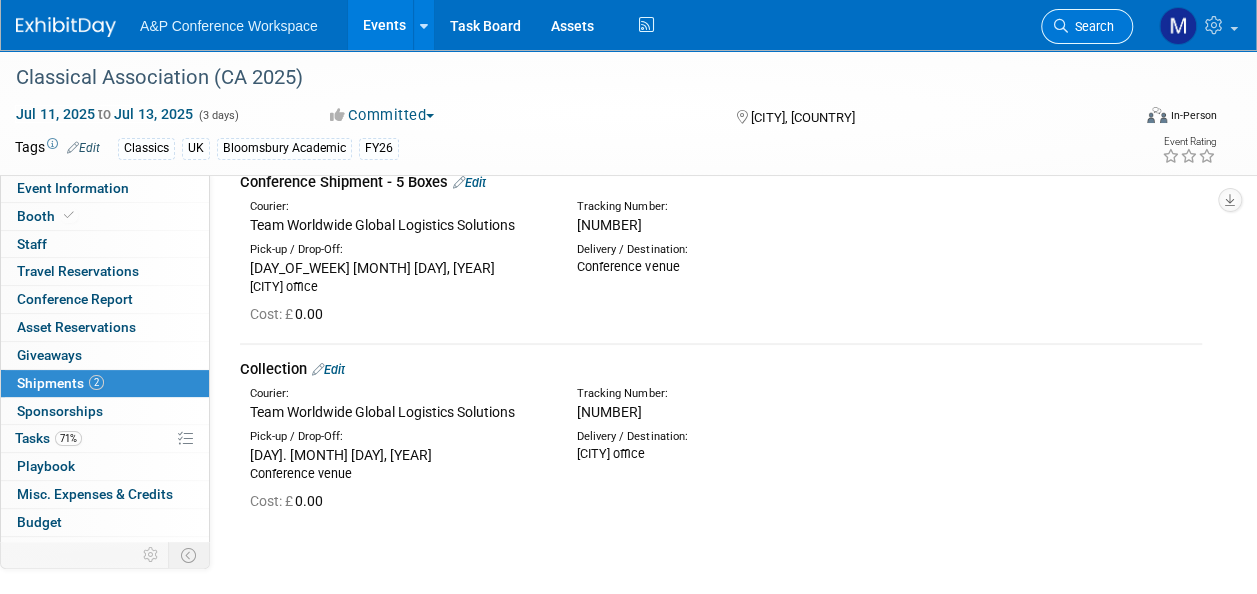 click on "Search" at bounding box center (1091, 26) 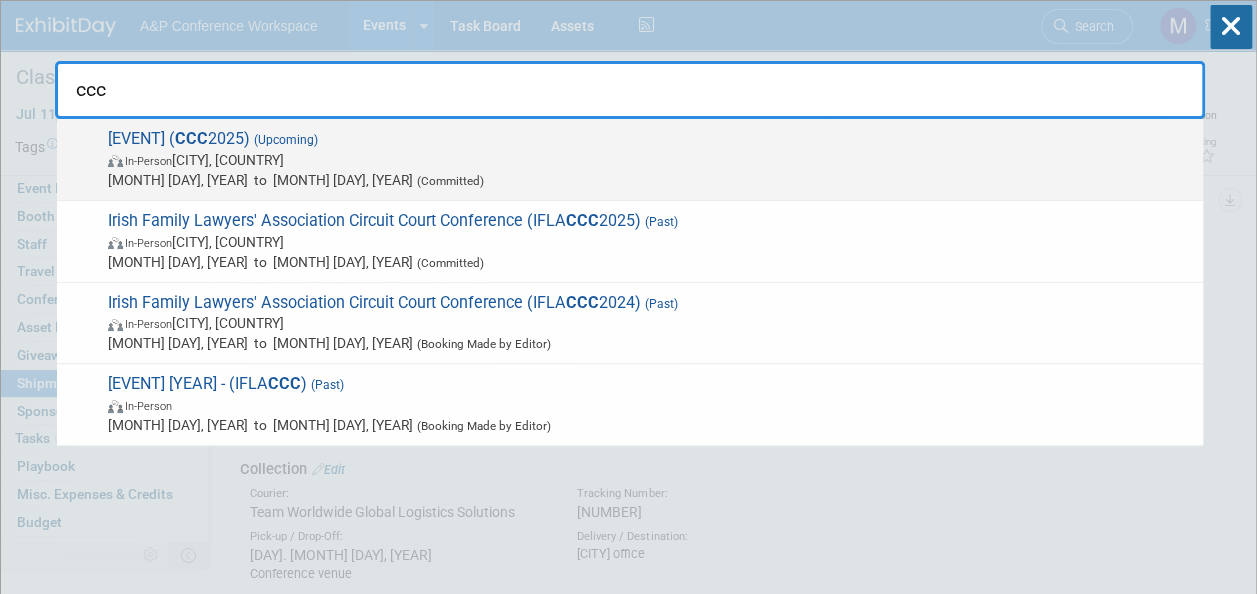 type on "ccc" 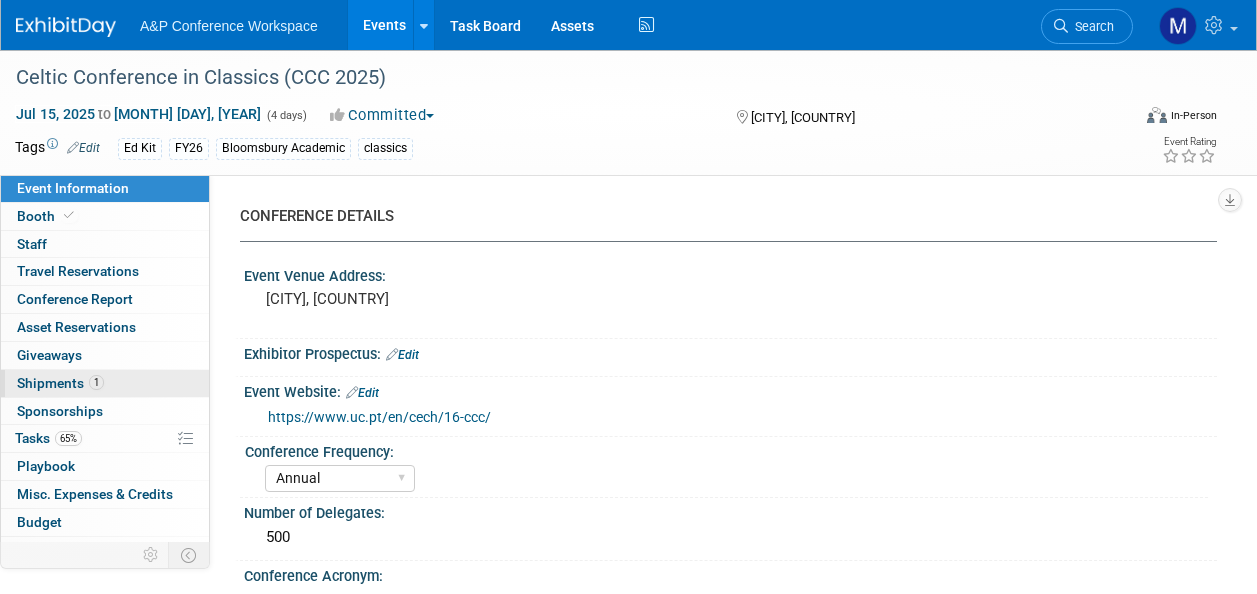 scroll, scrollTop: 0, scrollLeft: 0, axis: both 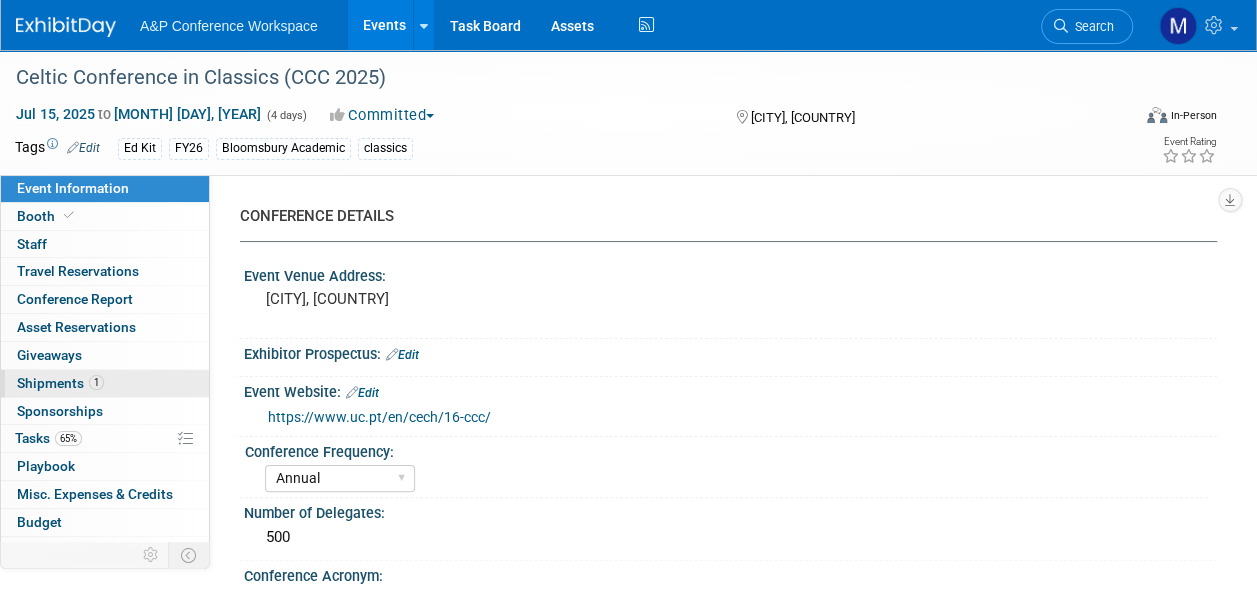 click on "Shipments 1" at bounding box center (60, 383) 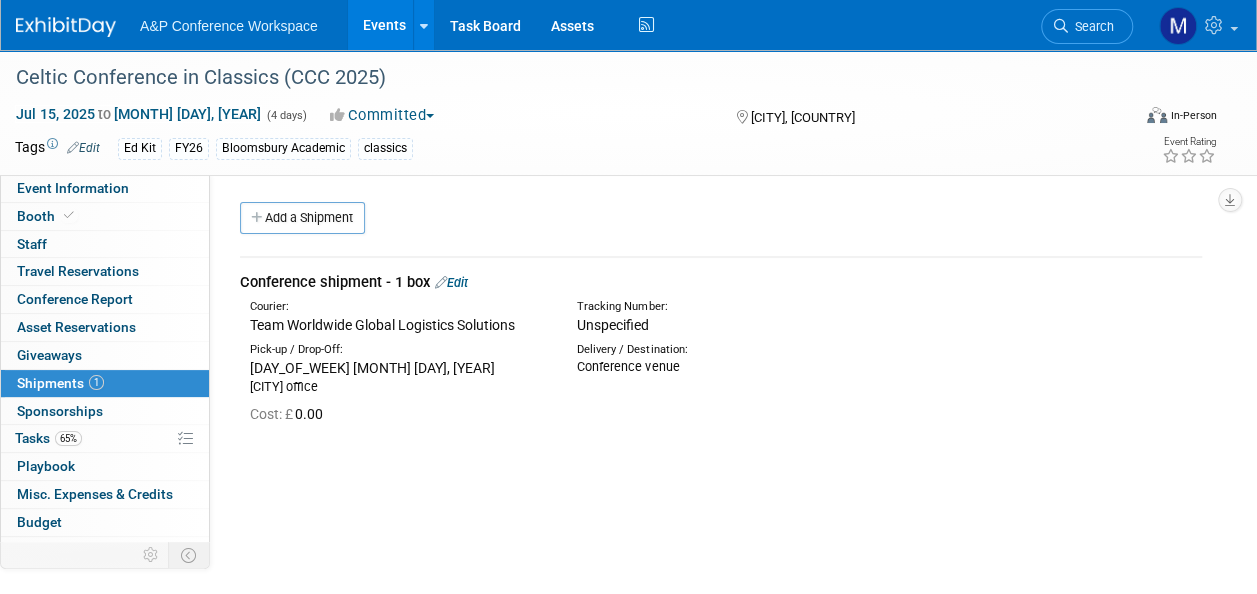 click on "Edit" at bounding box center [451, 282] 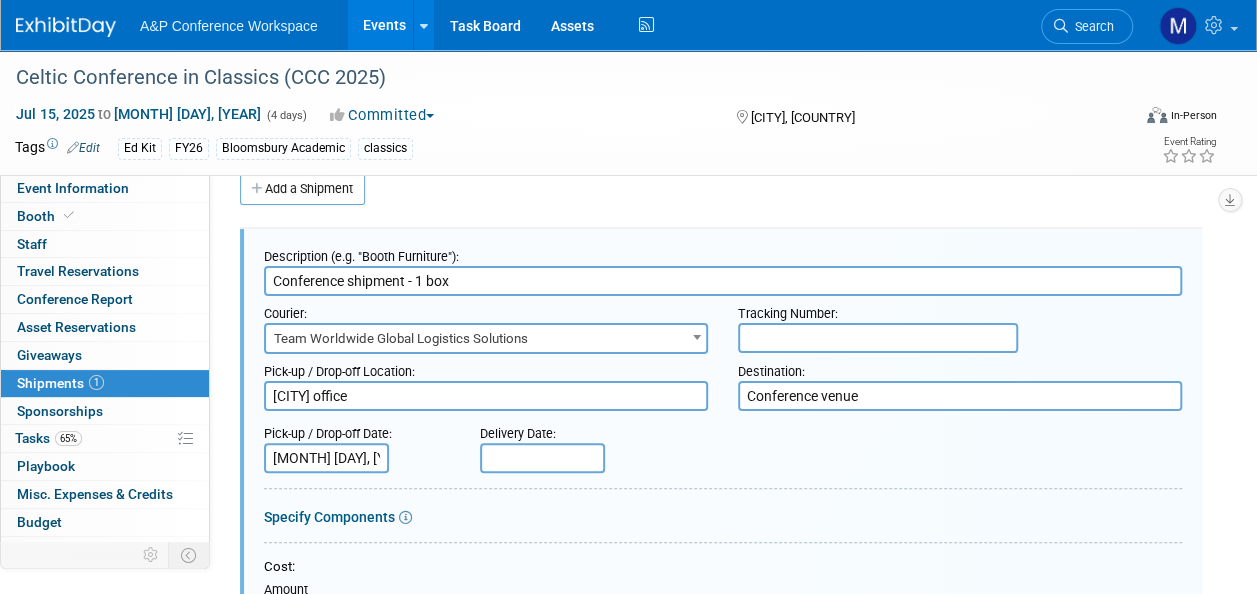 scroll, scrollTop: 0, scrollLeft: 0, axis: both 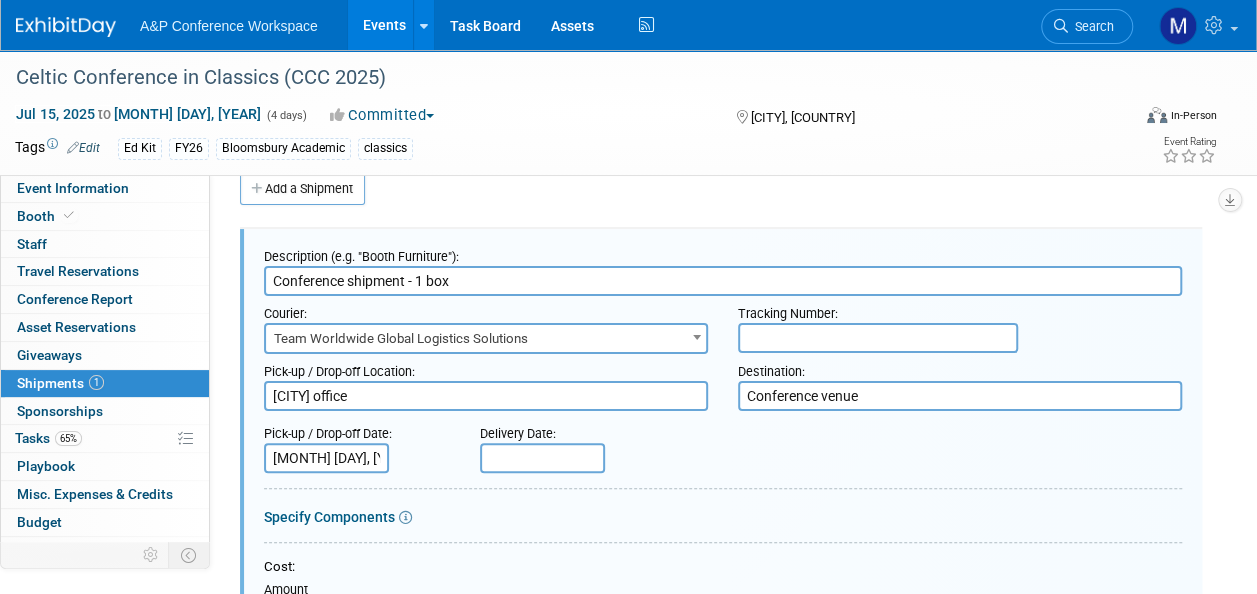 click at bounding box center (878, 338) 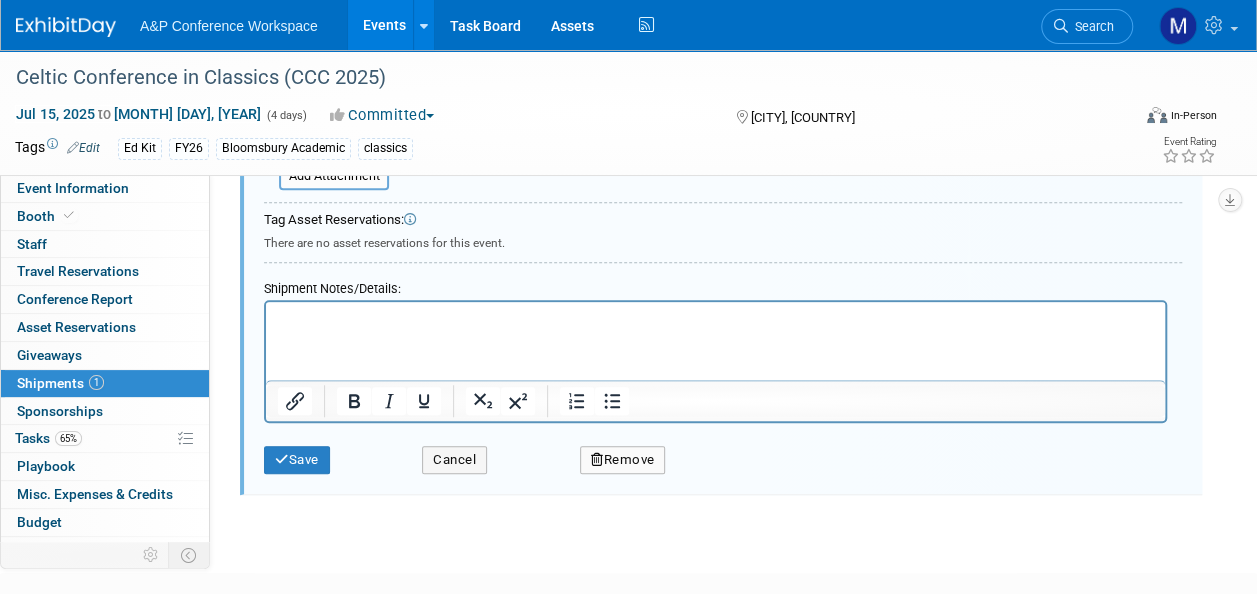scroll, scrollTop: 629, scrollLeft: 0, axis: vertical 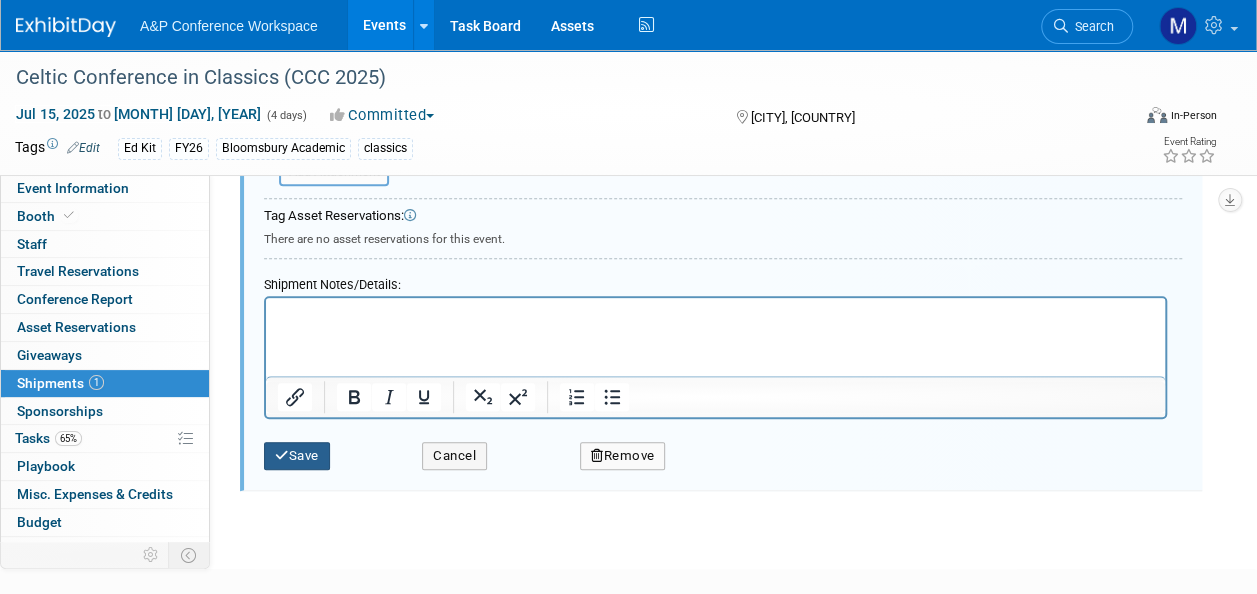 type on "5610535" 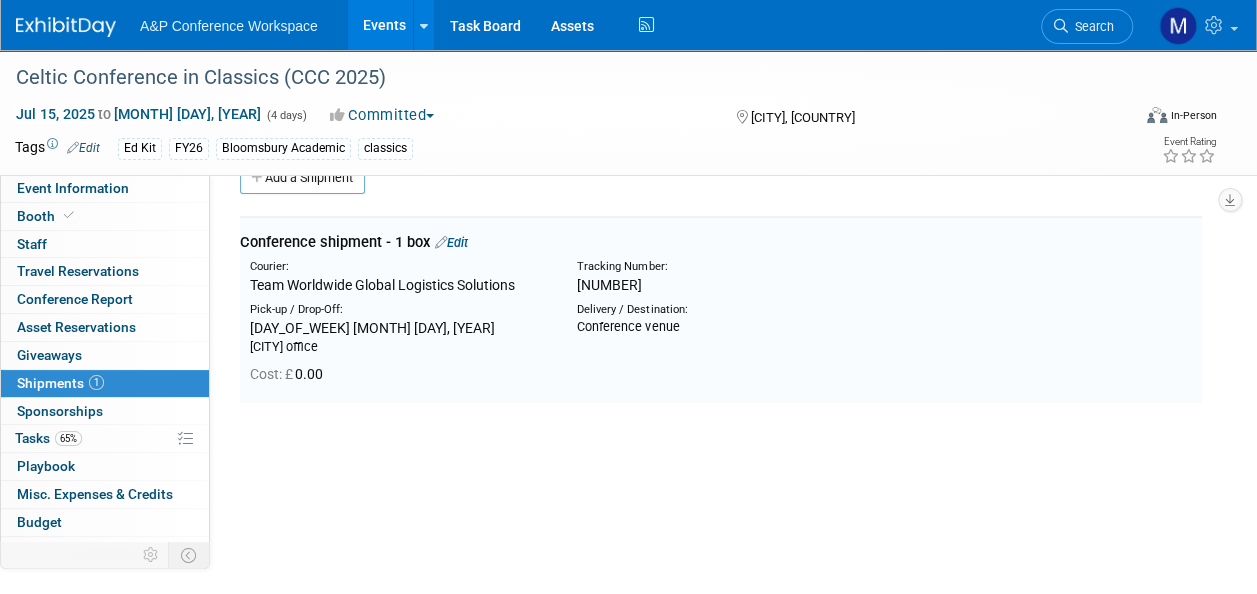 scroll, scrollTop: 29, scrollLeft: 0, axis: vertical 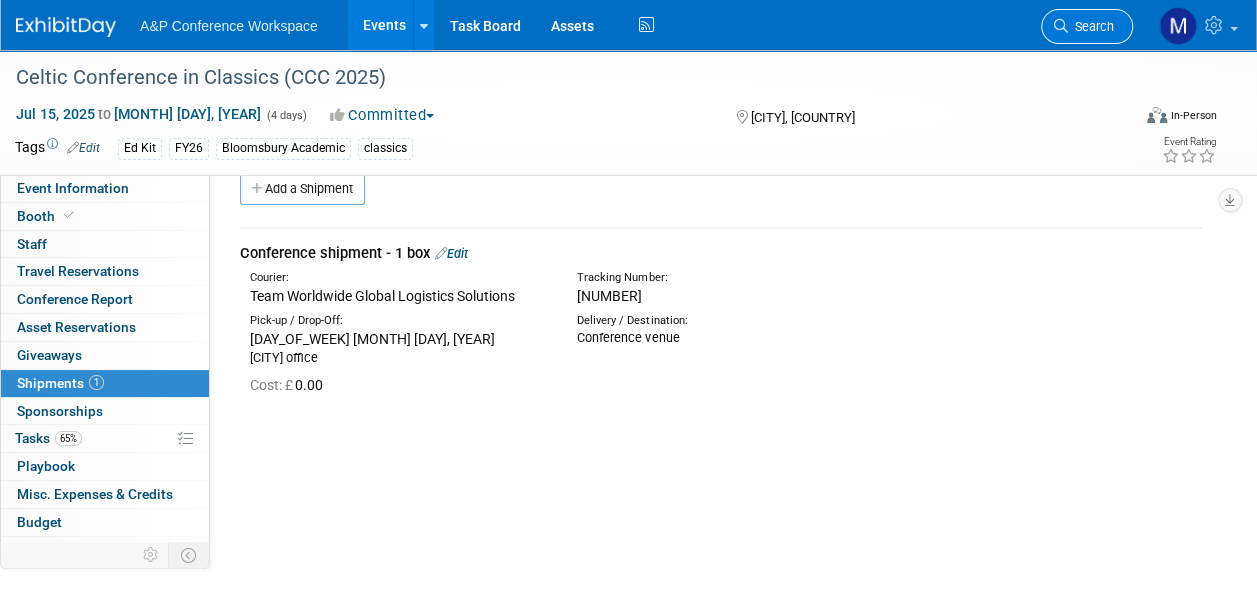 click at bounding box center [1061, 26] 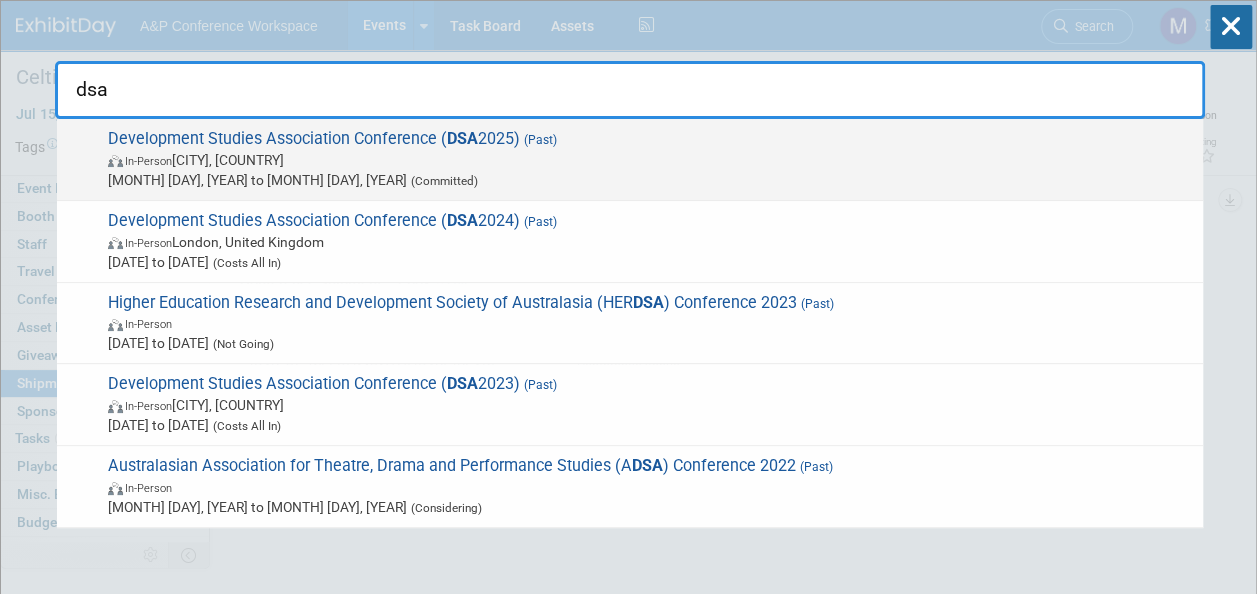 type on "dsa" 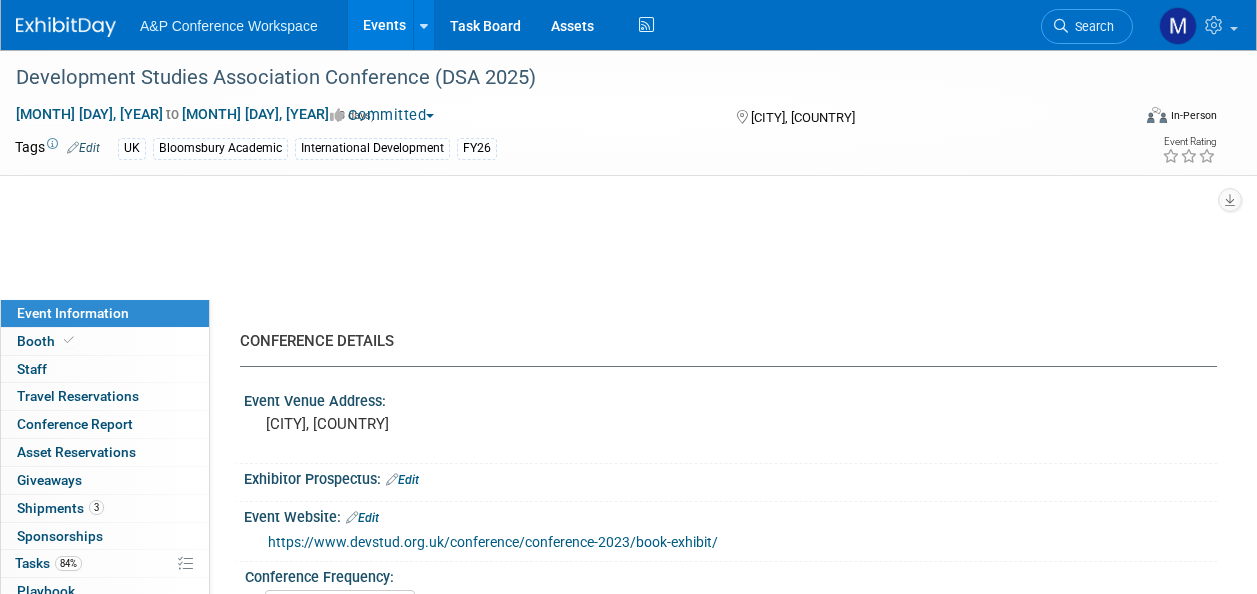 scroll, scrollTop: 0, scrollLeft: 0, axis: both 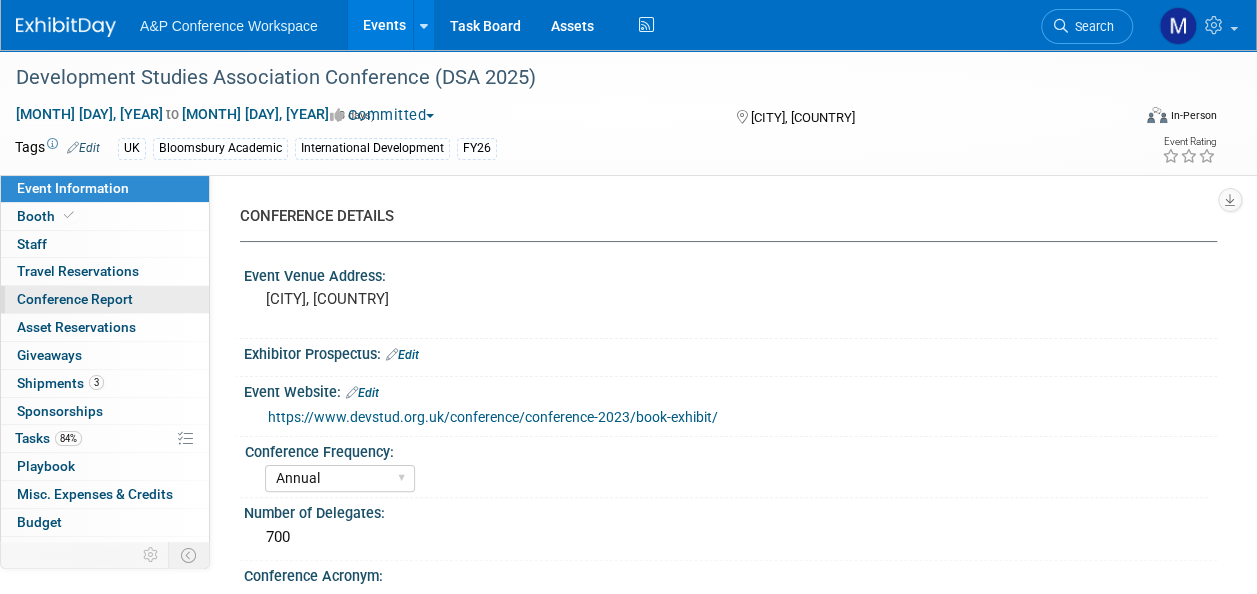 click on "Conference Report" at bounding box center (105, 299) 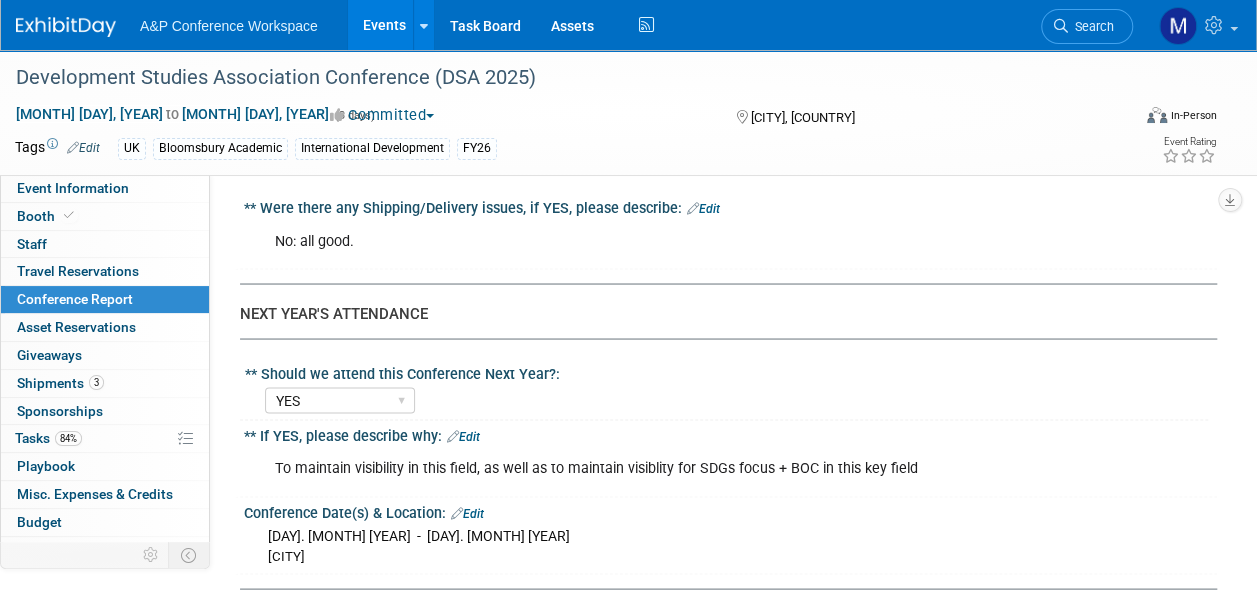 scroll, scrollTop: 5180, scrollLeft: 0, axis: vertical 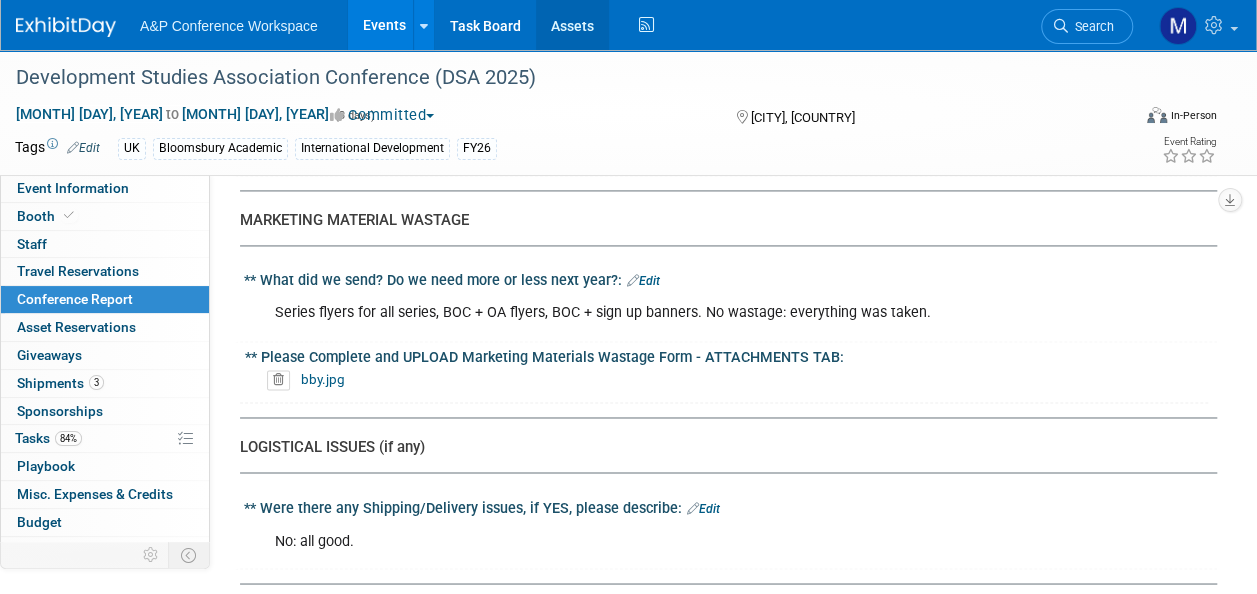 click on "Assets" at bounding box center [572, 25] 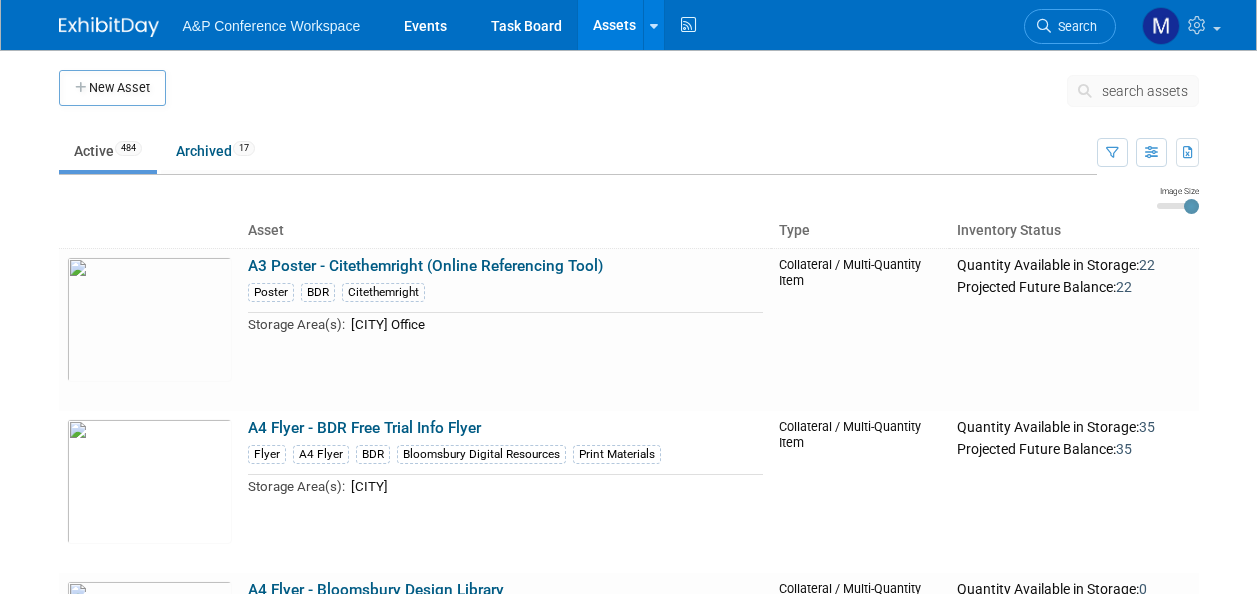 scroll, scrollTop: 0, scrollLeft: 0, axis: both 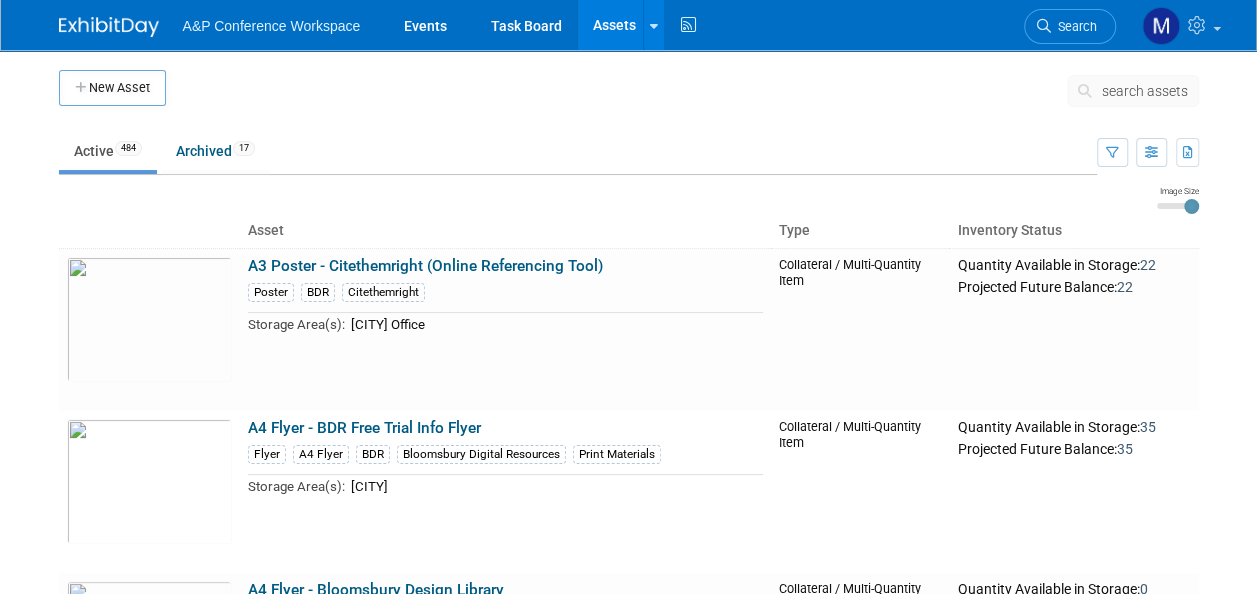 click on "search assets" at bounding box center [1145, 91] 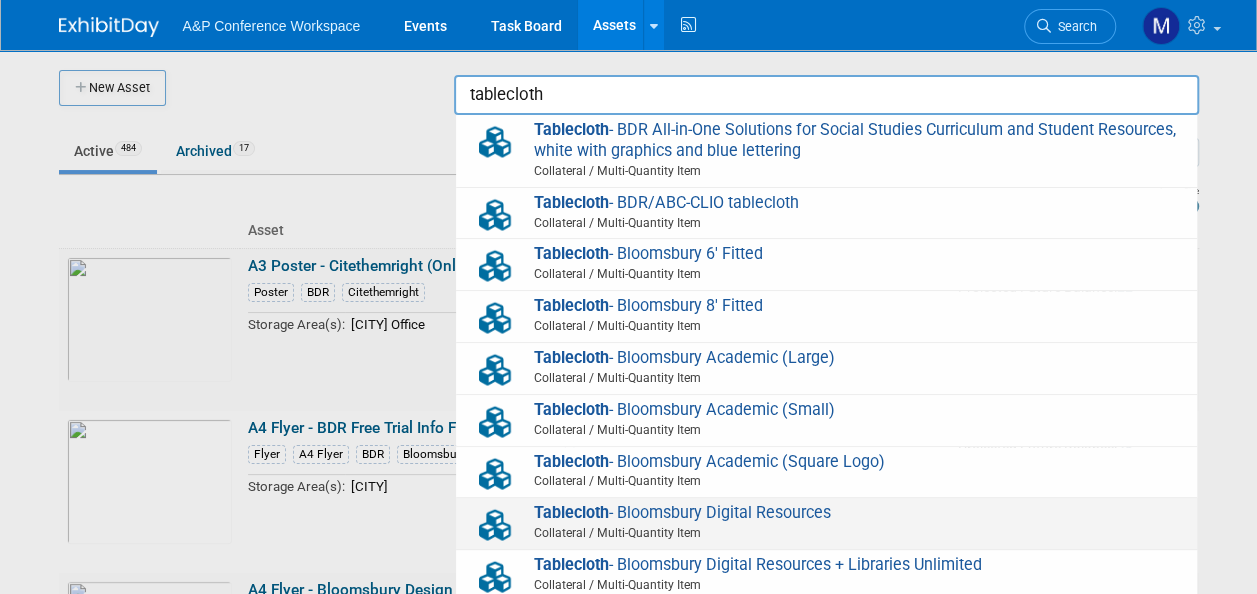 type on "tablecloth" 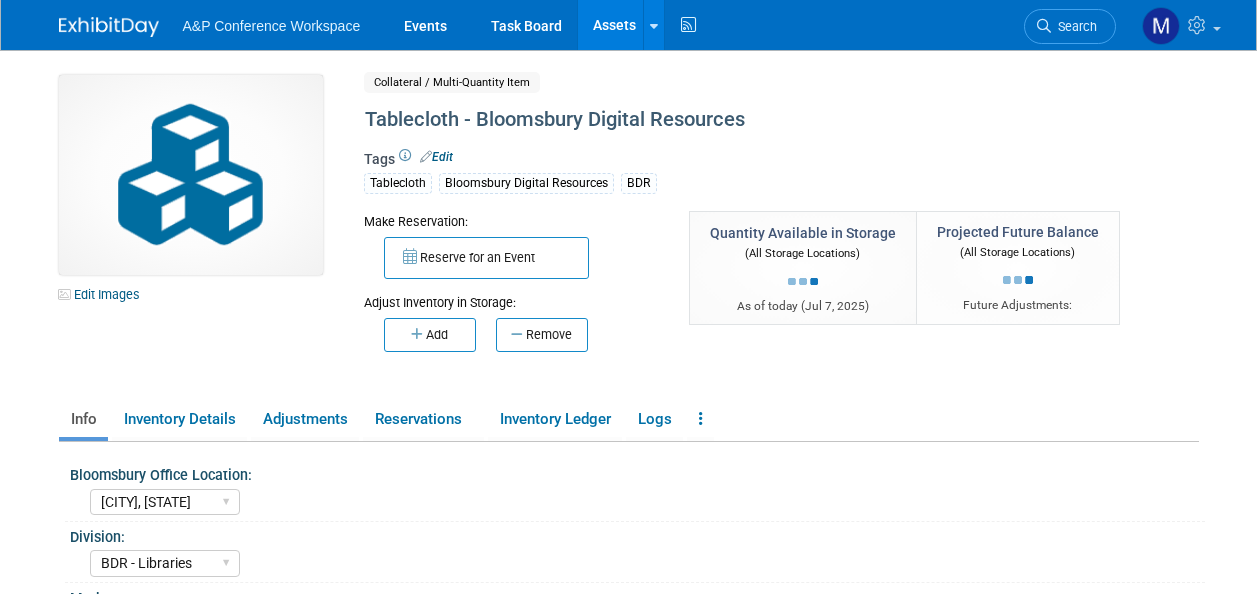 scroll, scrollTop: 0, scrollLeft: 0, axis: both 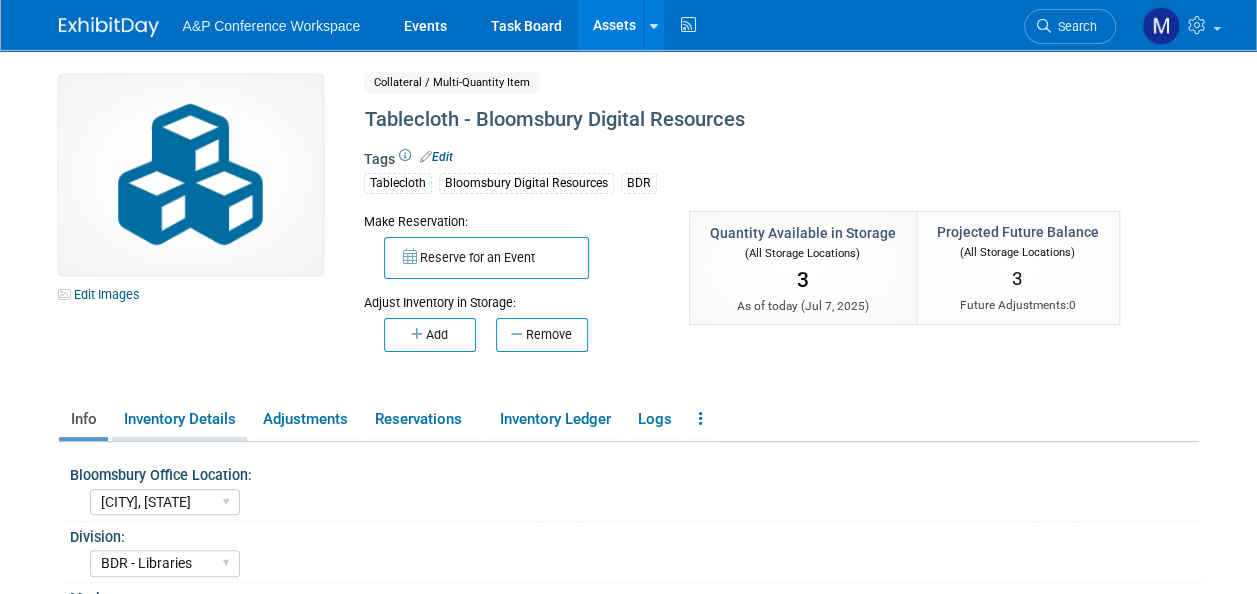 click on "Inventory Details" at bounding box center (179, 419) 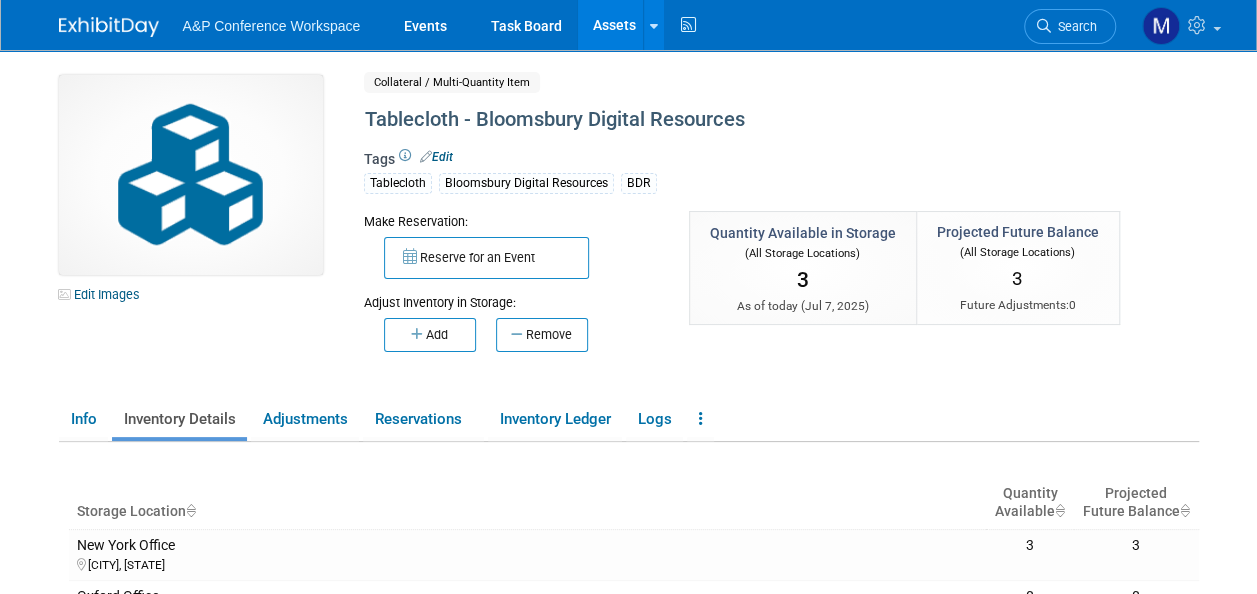 scroll, scrollTop: 100, scrollLeft: 0, axis: vertical 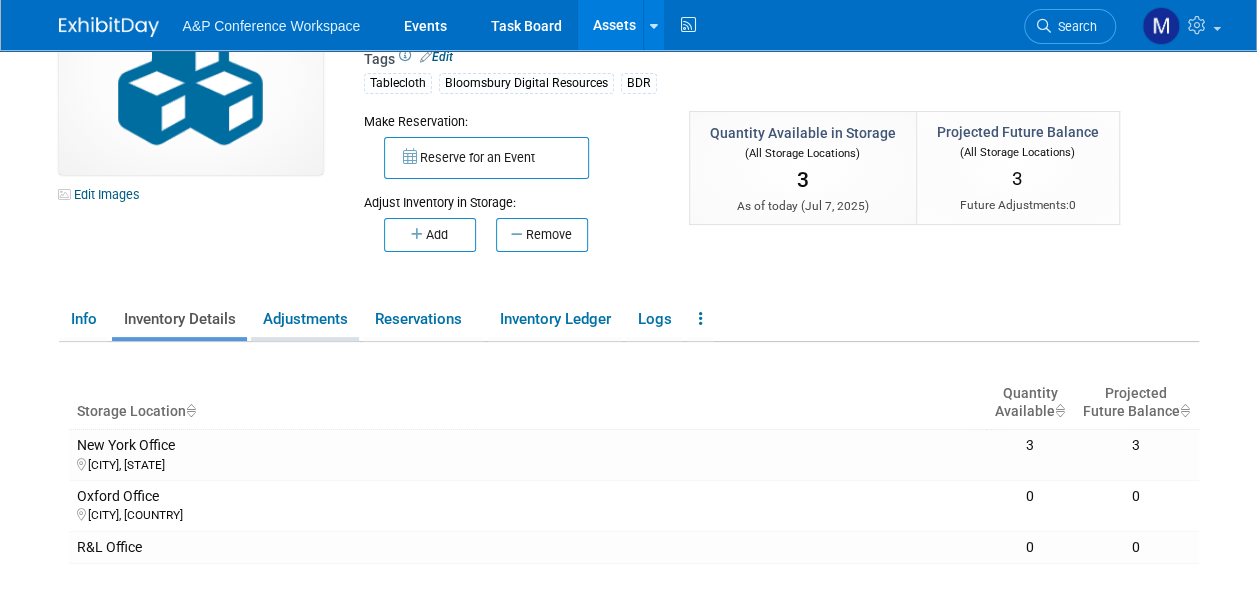 click on "Adjustments" at bounding box center (305, 319) 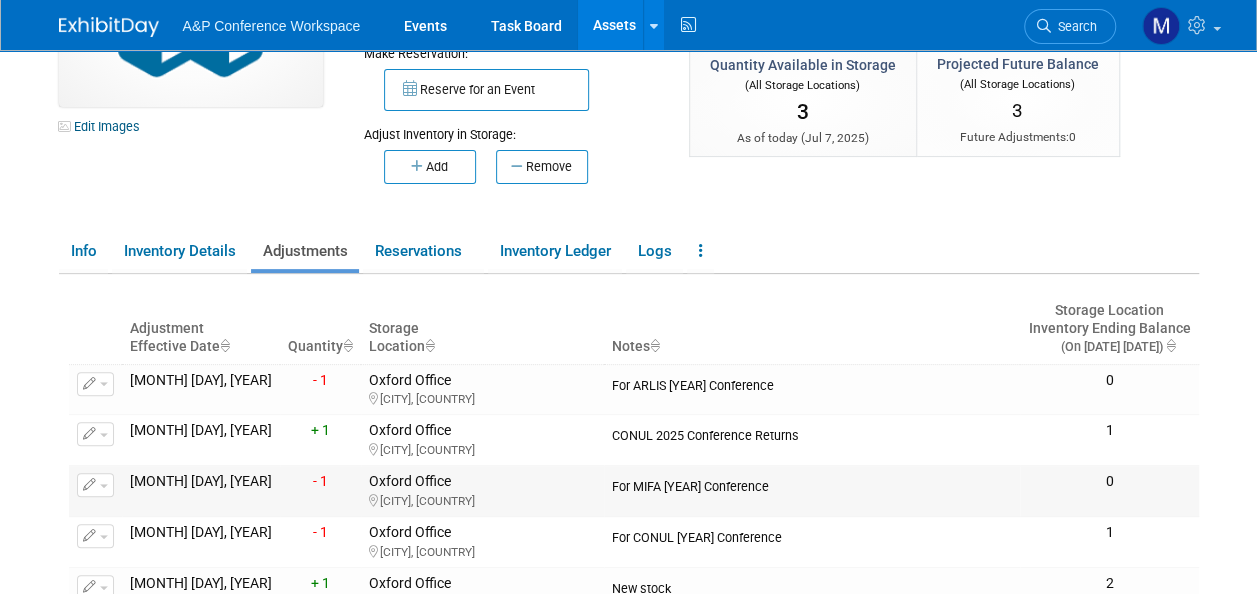 scroll, scrollTop: 200, scrollLeft: 0, axis: vertical 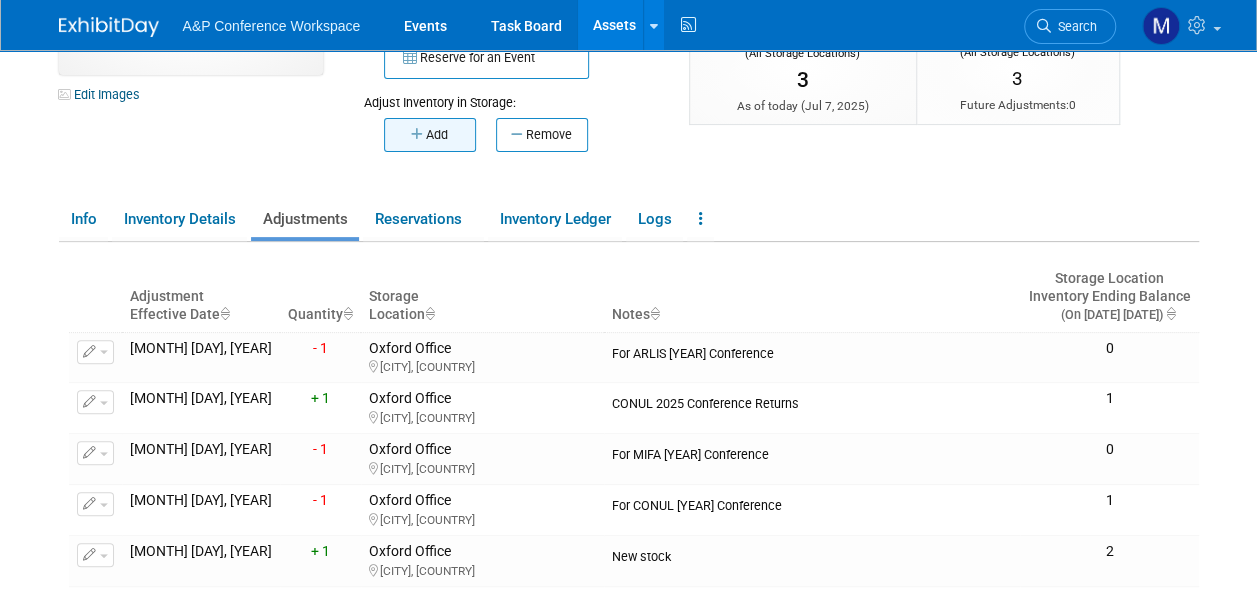 click on "Add" at bounding box center (430, 135) 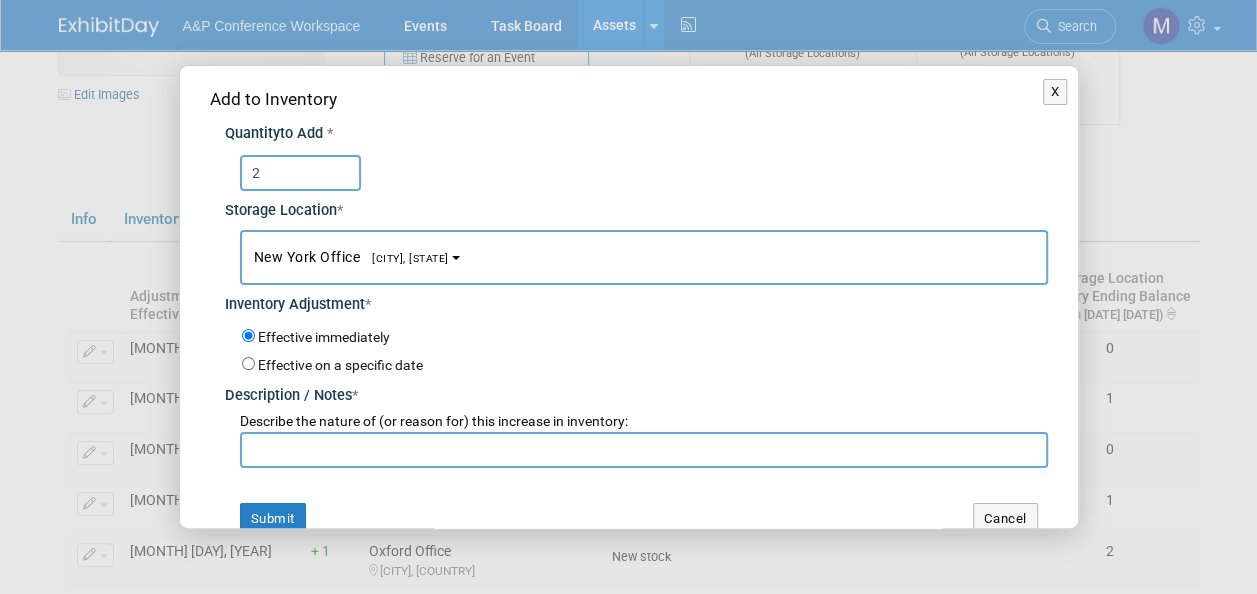 type on "2" 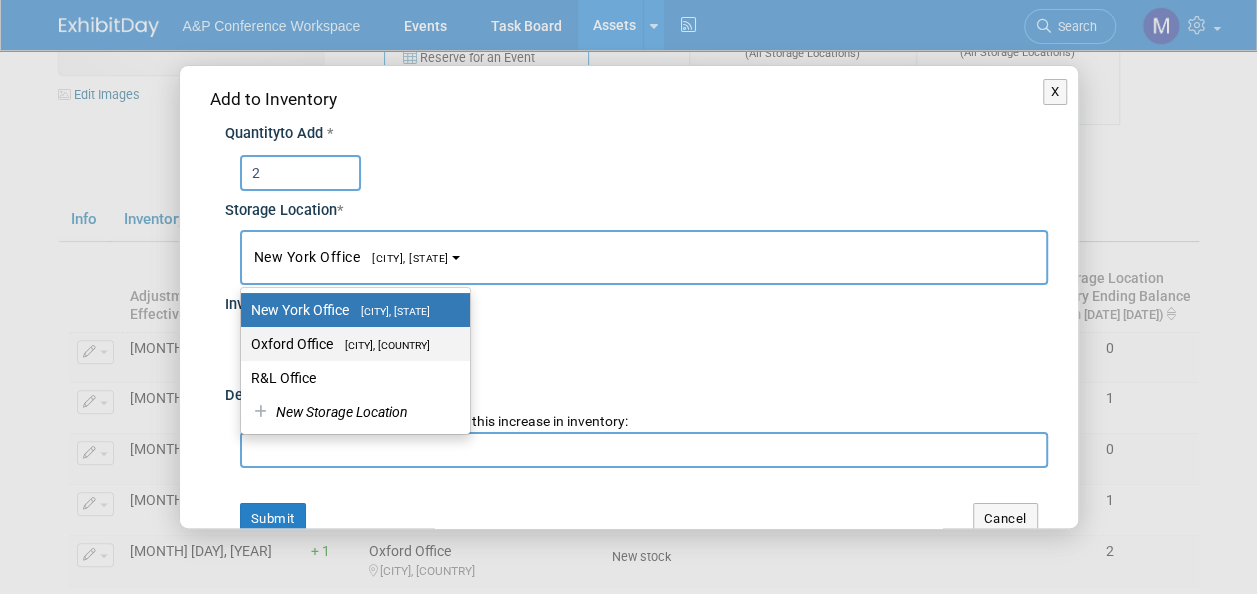 click on "[CITY], [COUNTRY]" at bounding box center [389, 311] 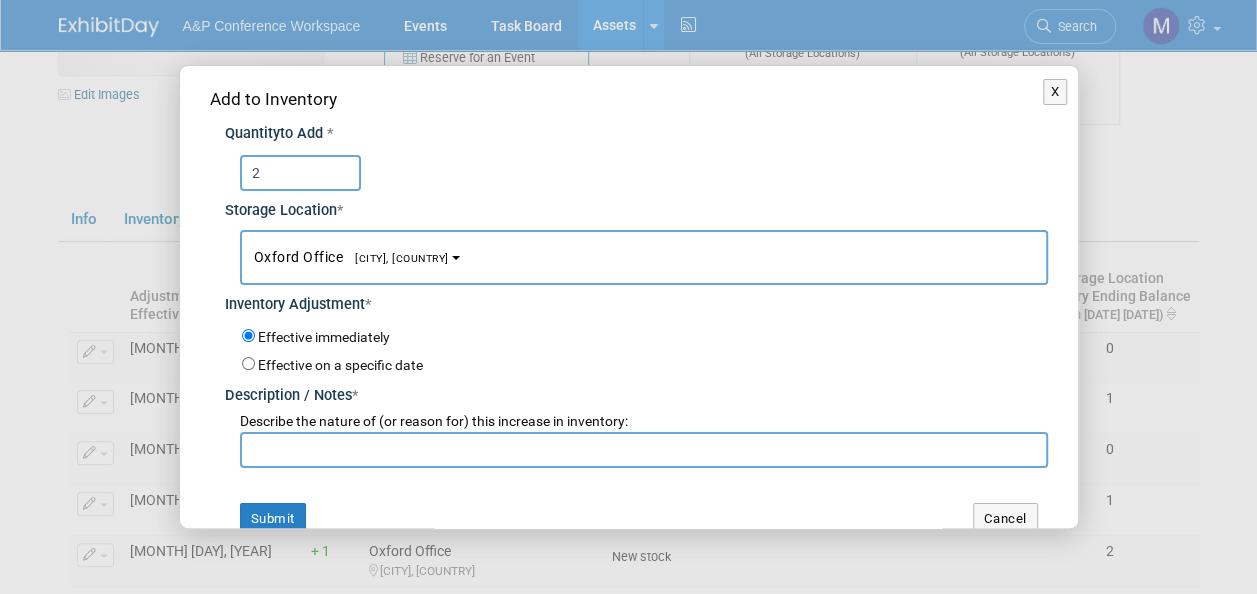 click at bounding box center (644, 450) 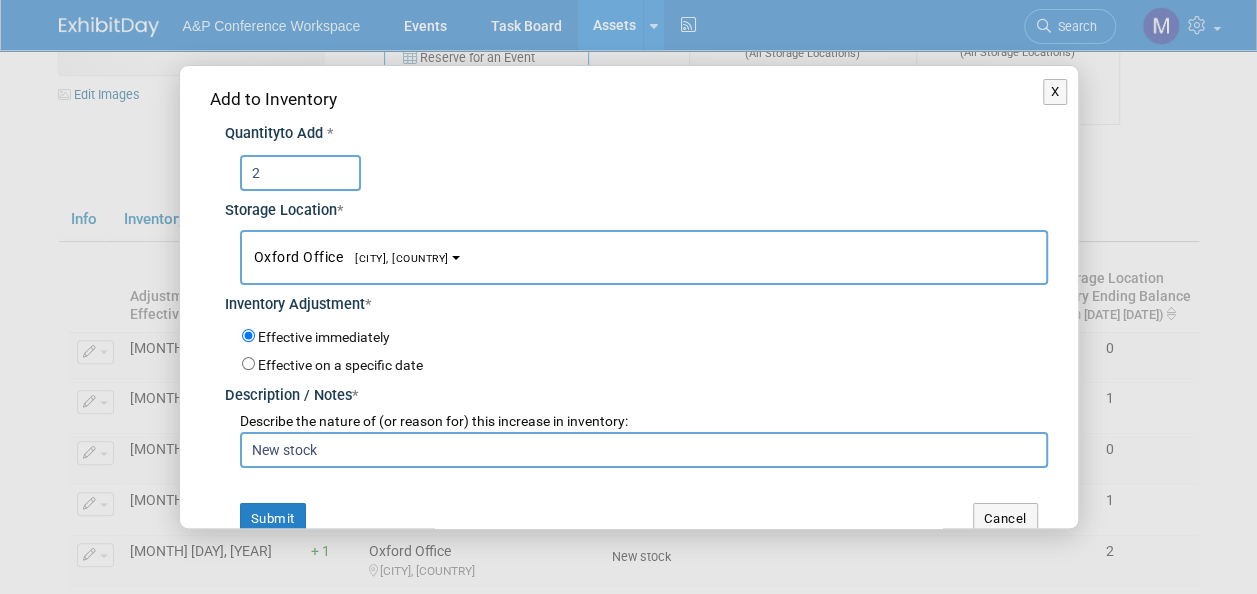 type on "New stock" 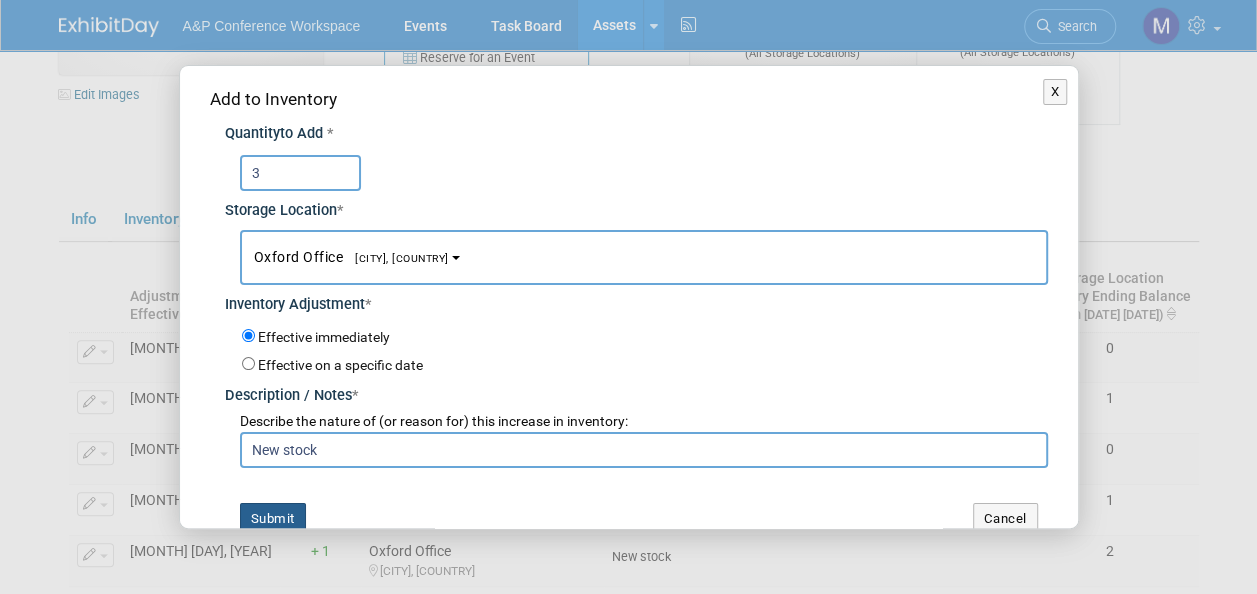 type on "3" 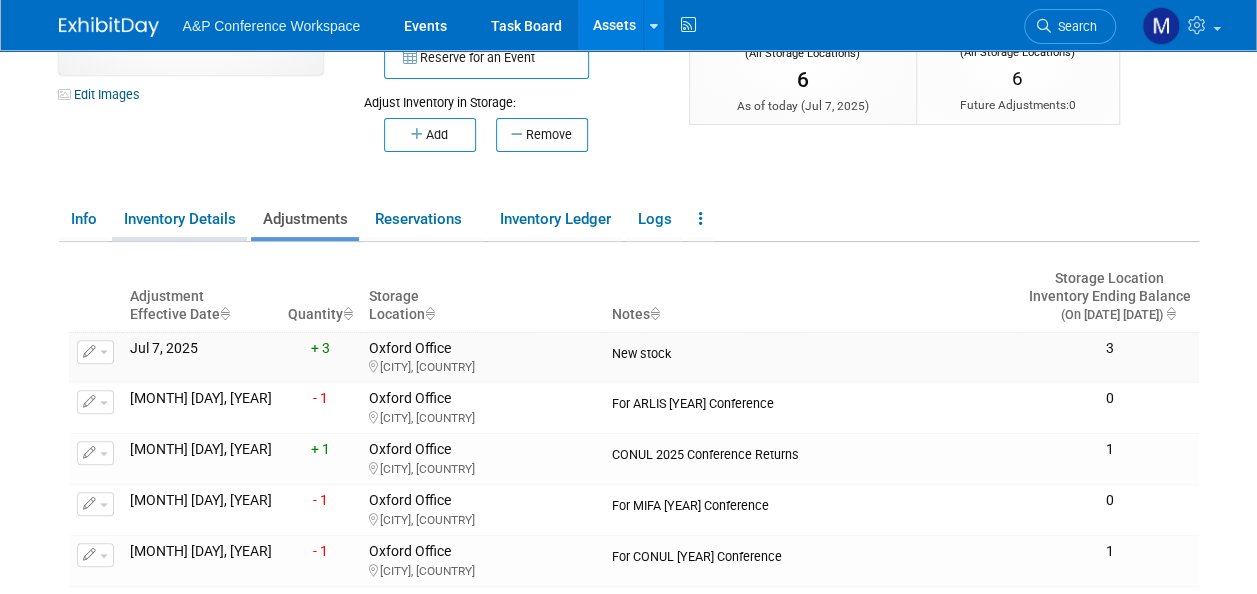 click on "Inventory Details" at bounding box center (179, 219) 